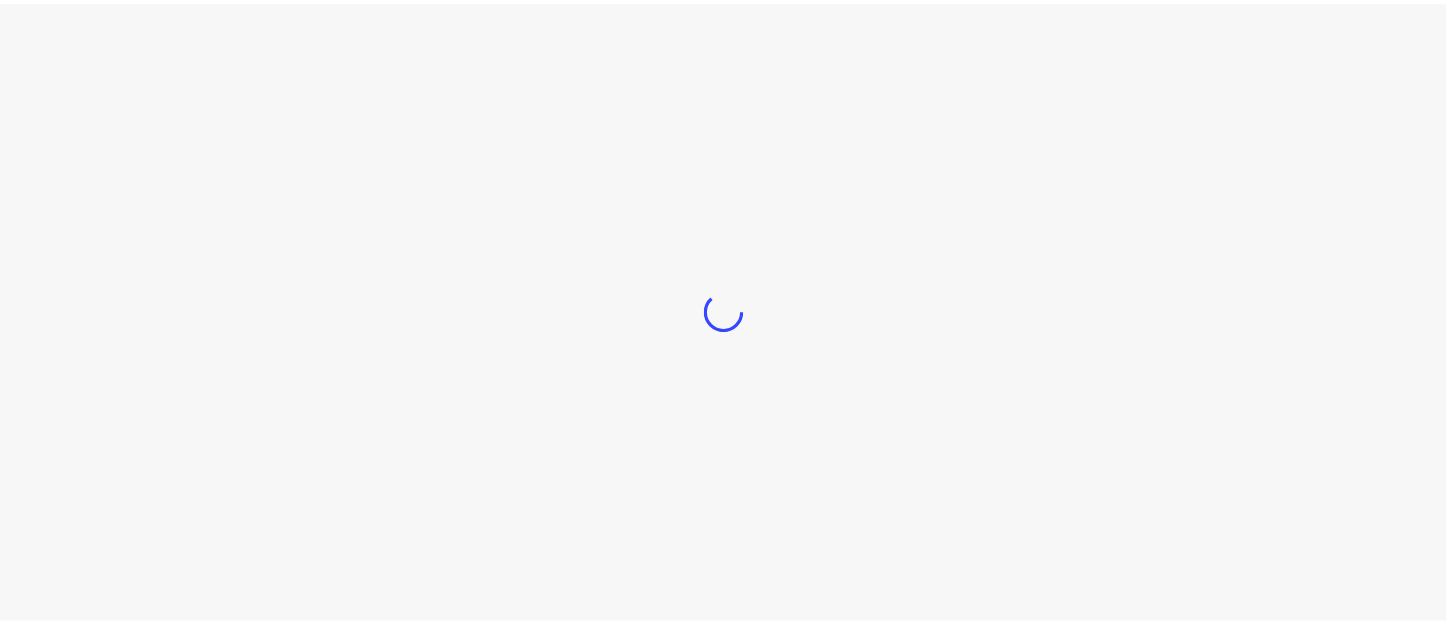 scroll, scrollTop: 0, scrollLeft: 0, axis: both 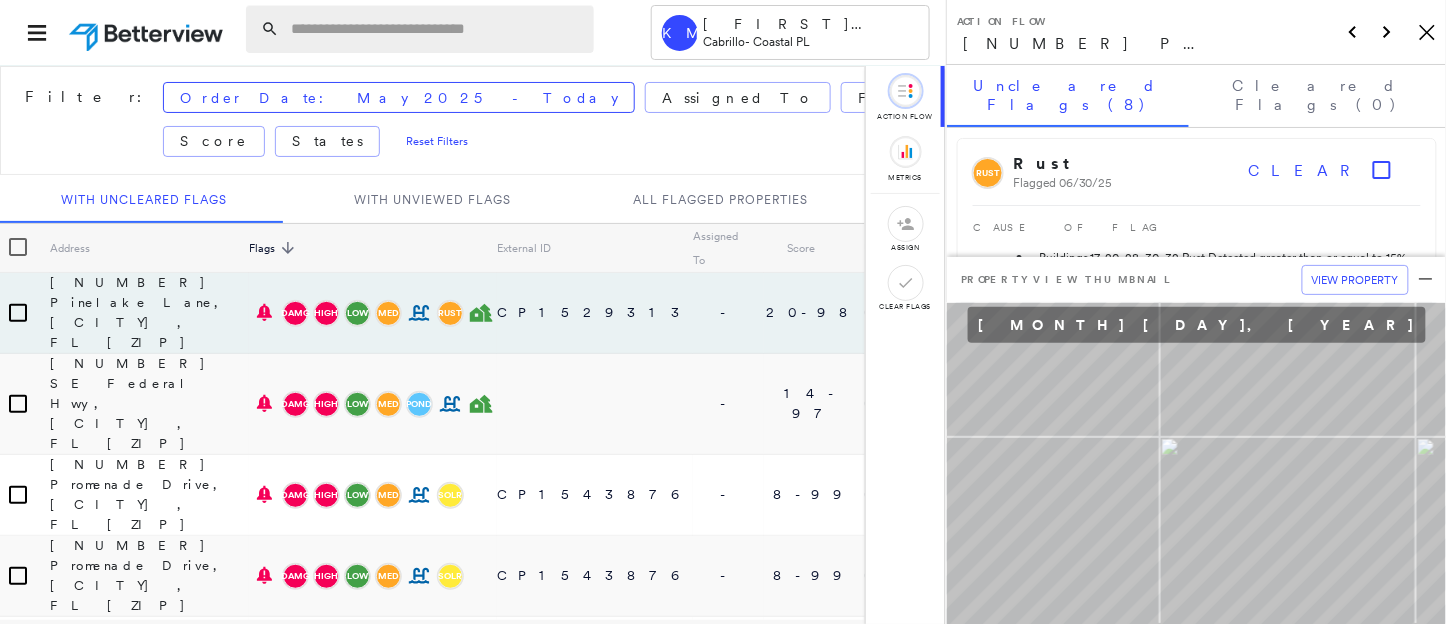 click at bounding box center [436, 29] 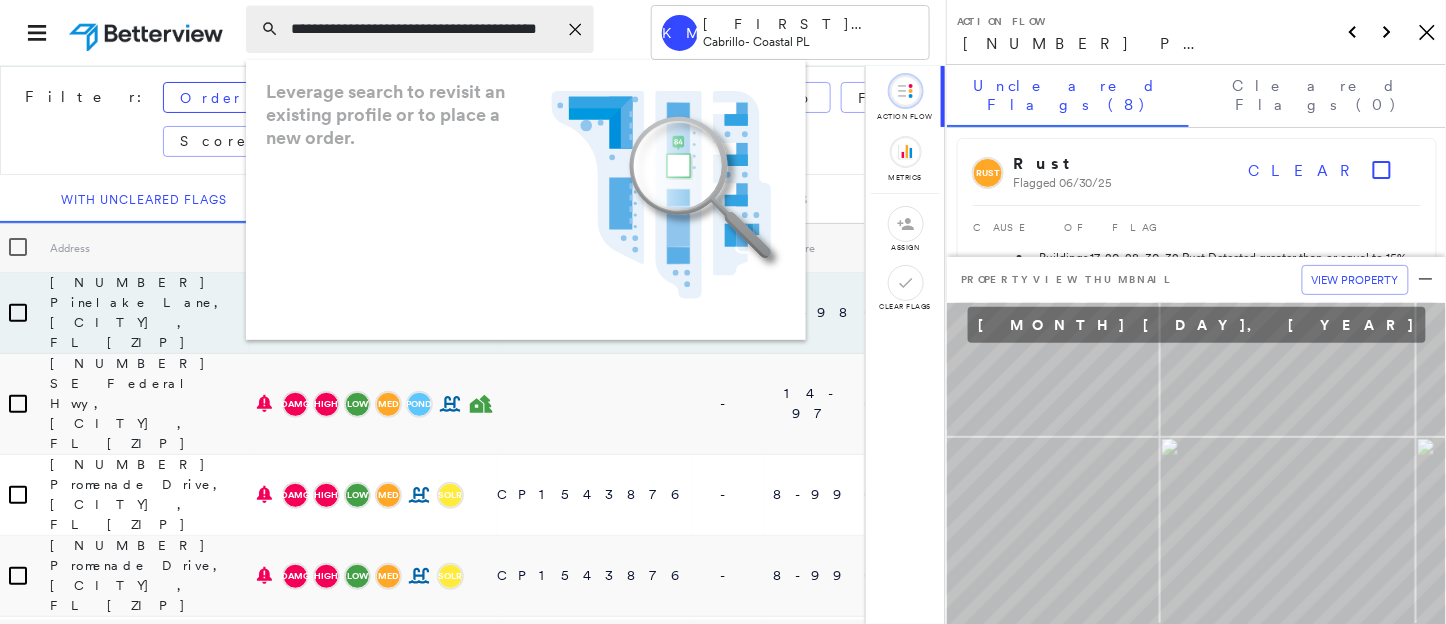 scroll, scrollTop: 0, scrollLeft: 14, axis: horizontal 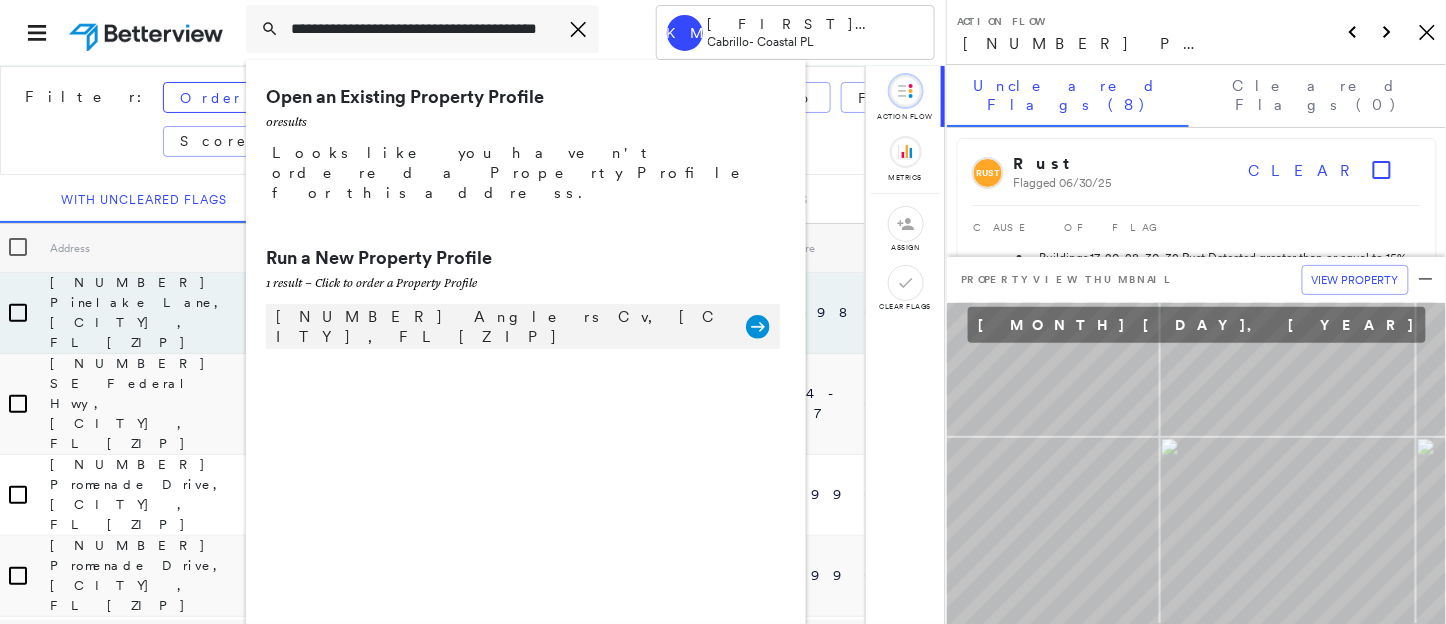 type on "**********" 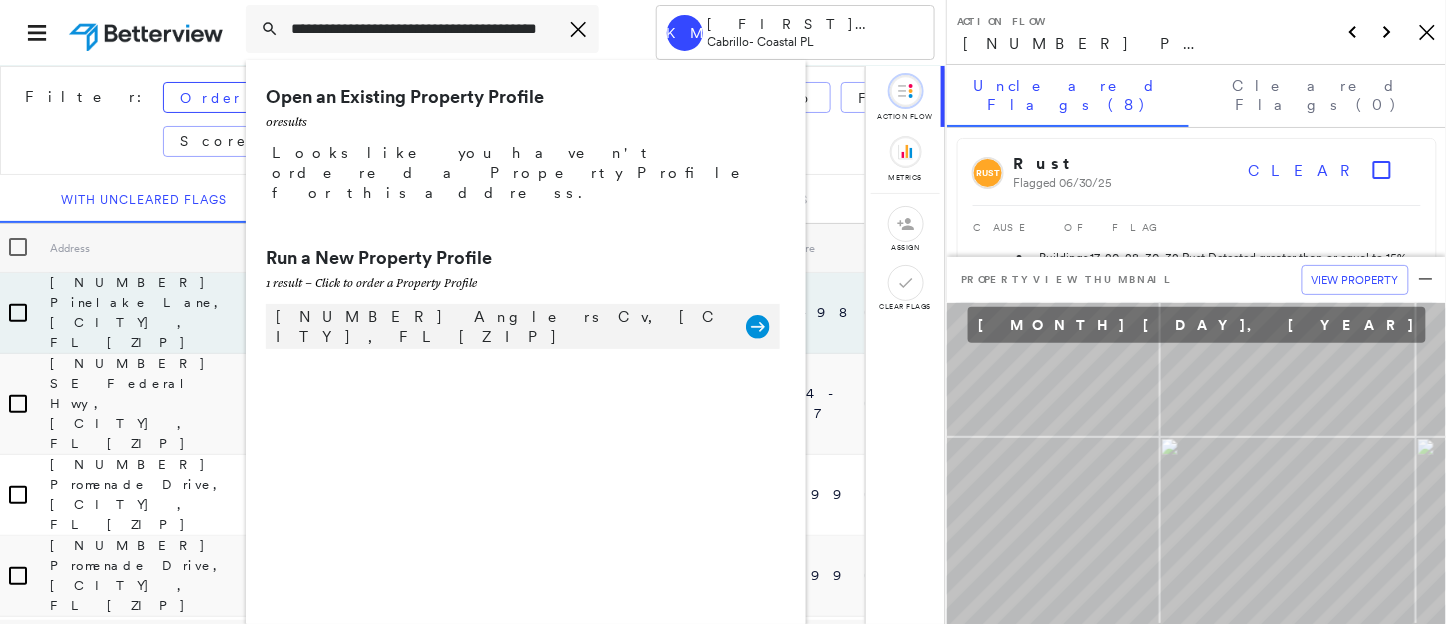 click 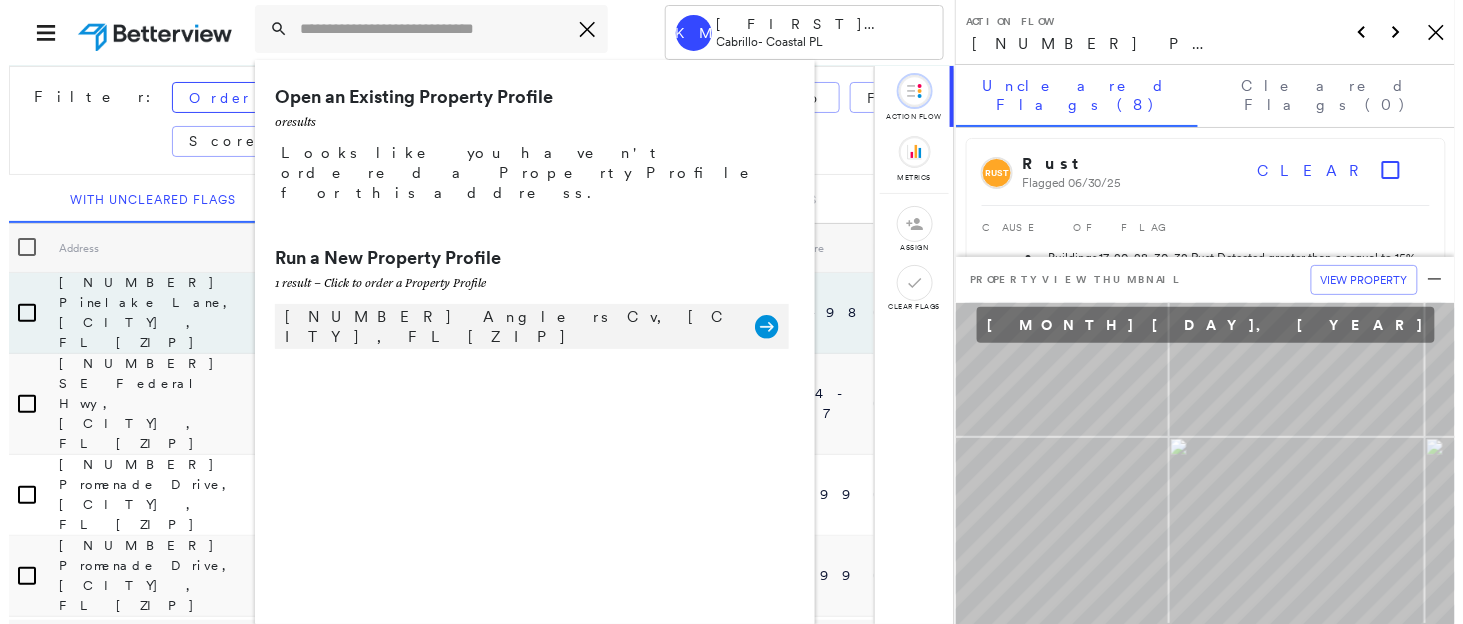 scroll, scrollTop: 0, scrollLeft: 0, axis: both 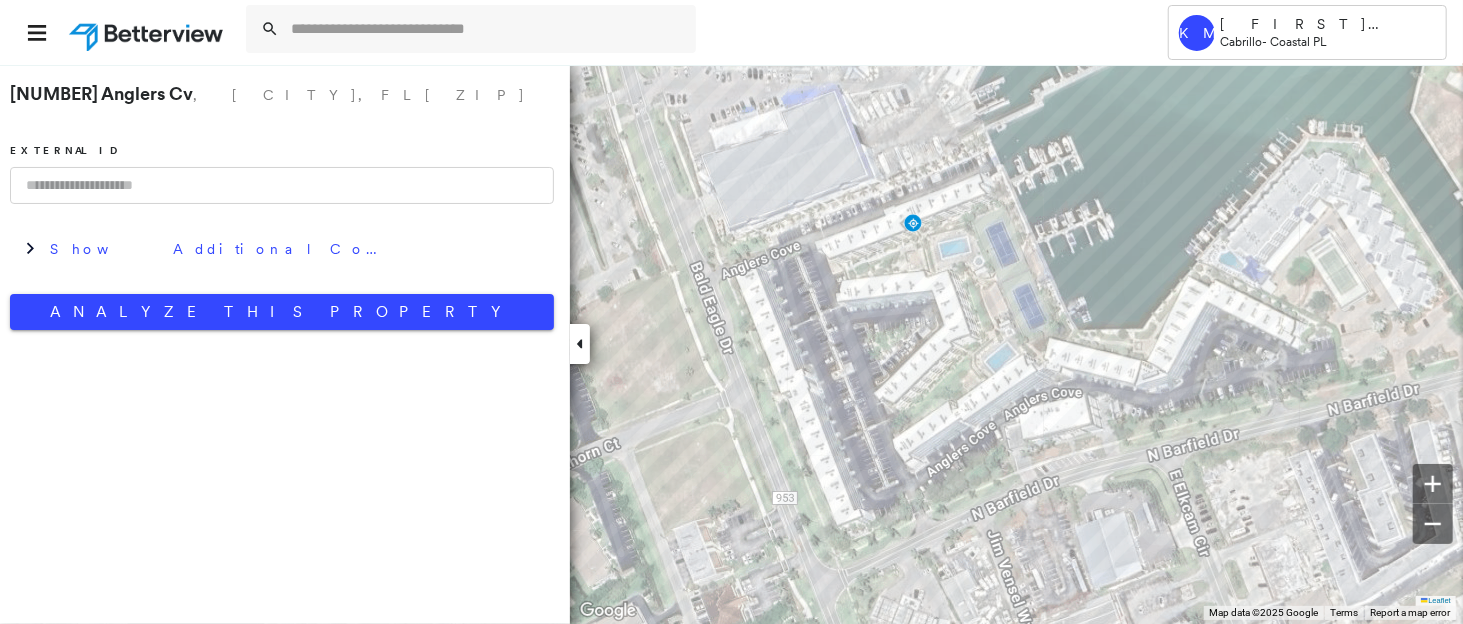 click at bounding box center [282, 185] 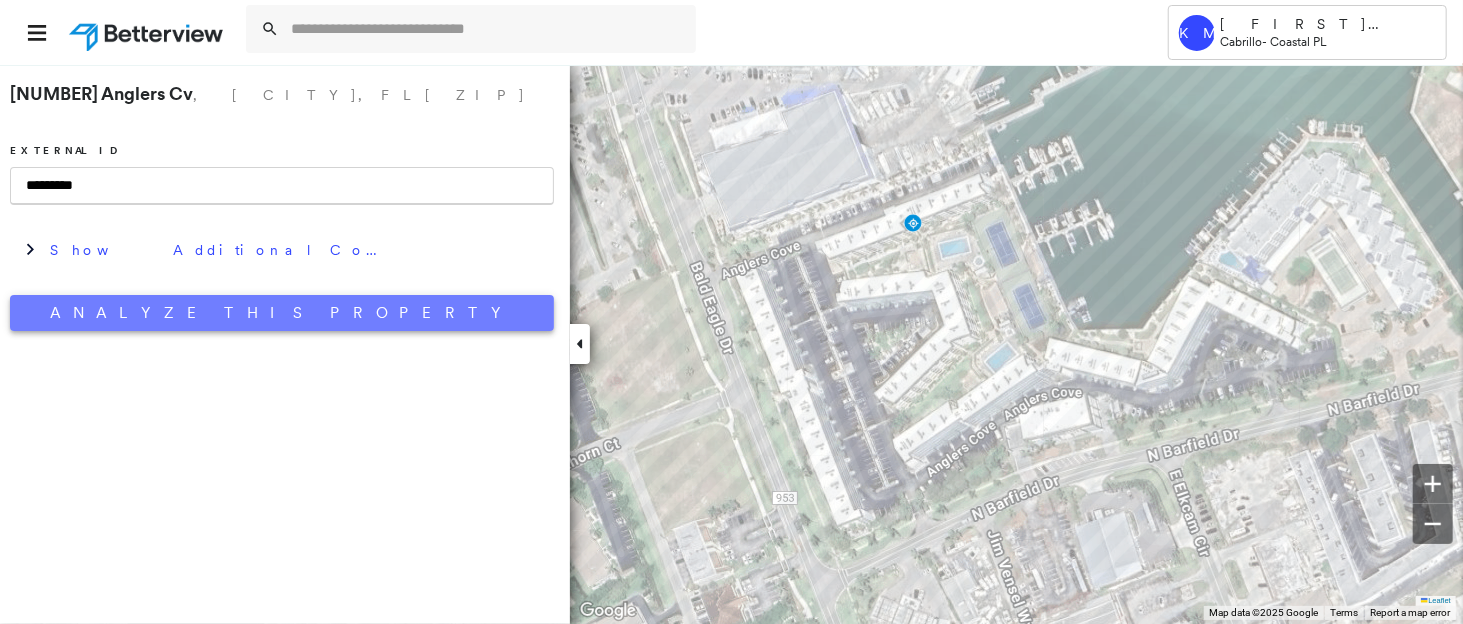 type on "*********" 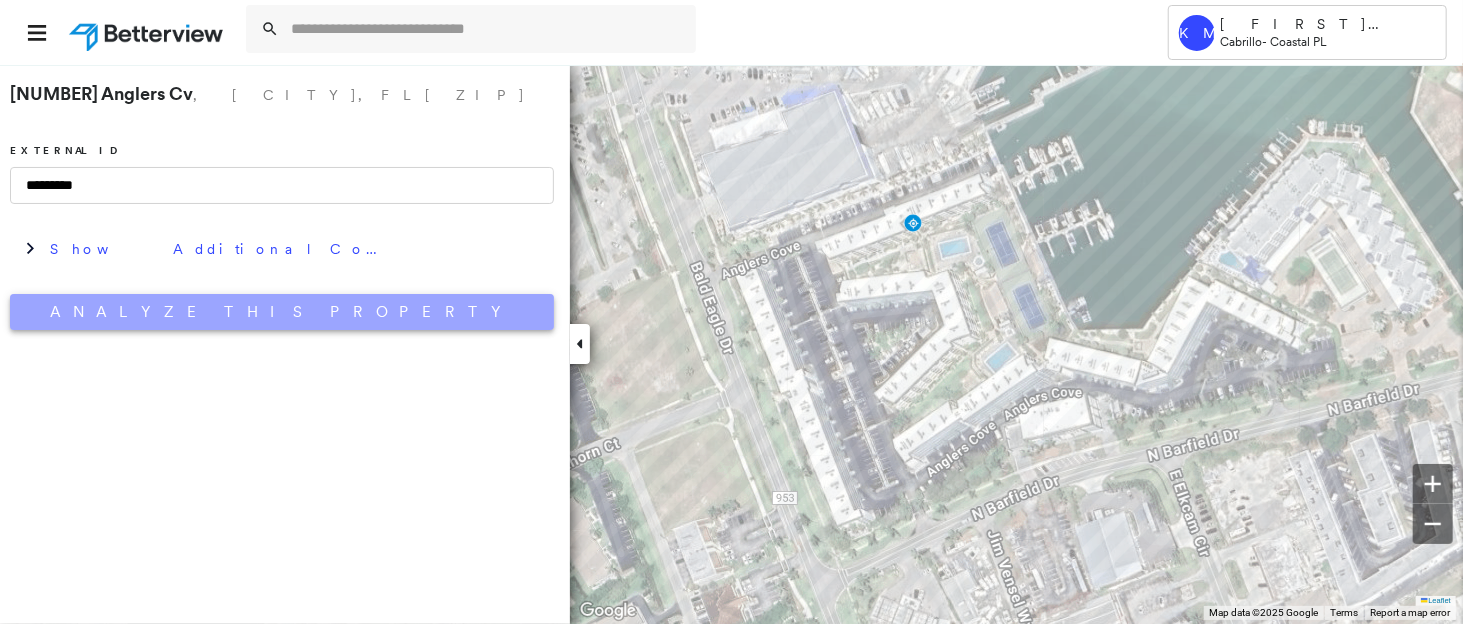 click on "Analyze This Property" at bounding box center (282, 312) 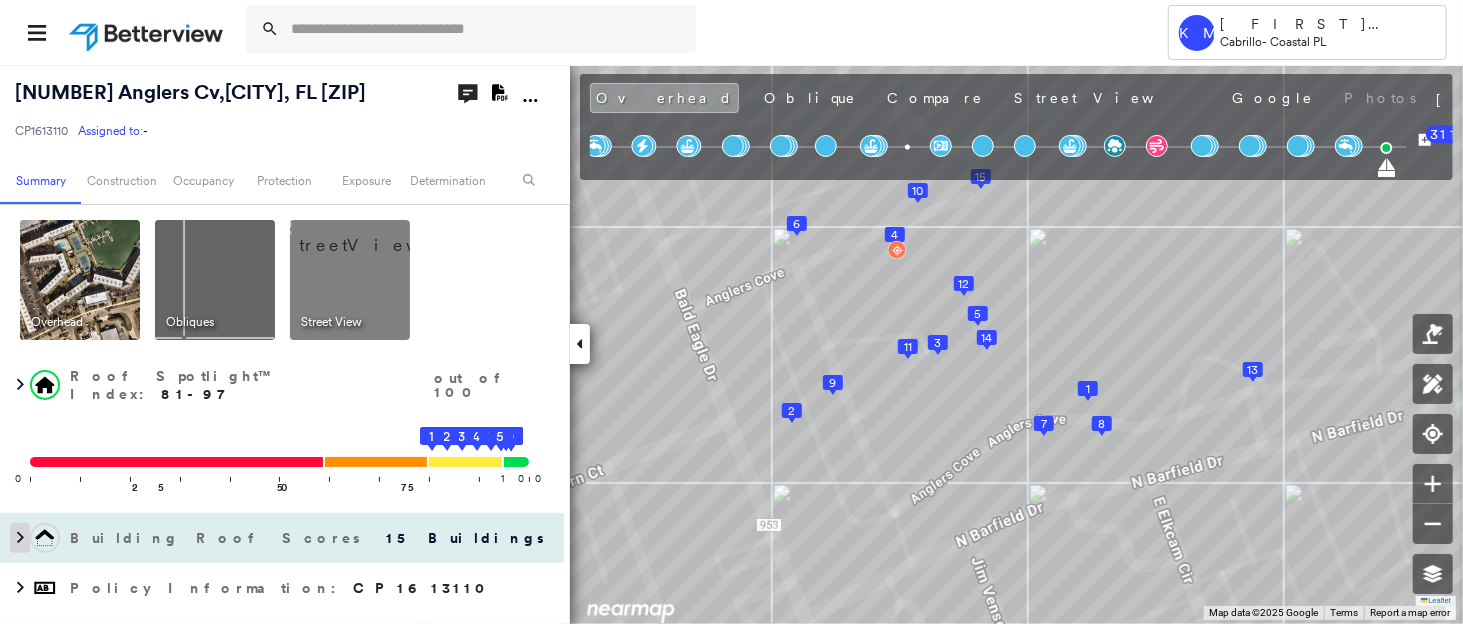 click at bounding box center [20, 538] 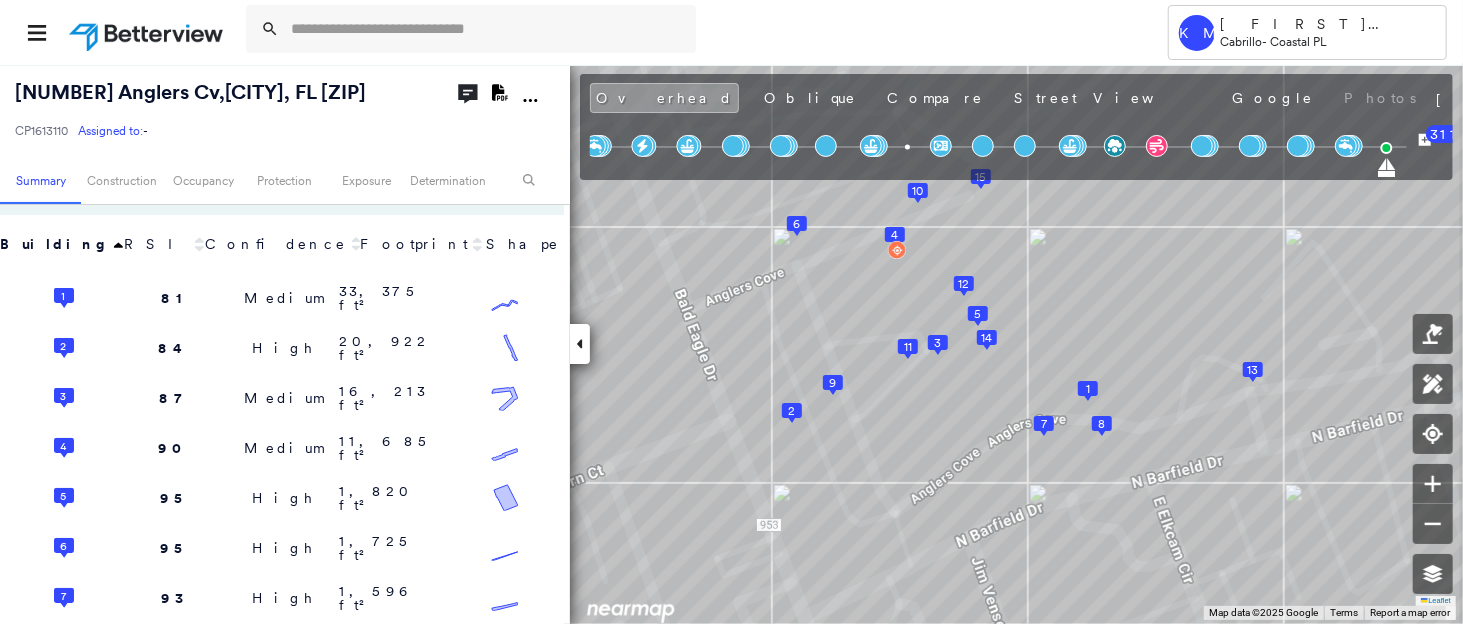 scroll, scrollTop: 318, scrollLeft: 0, axis: vertical 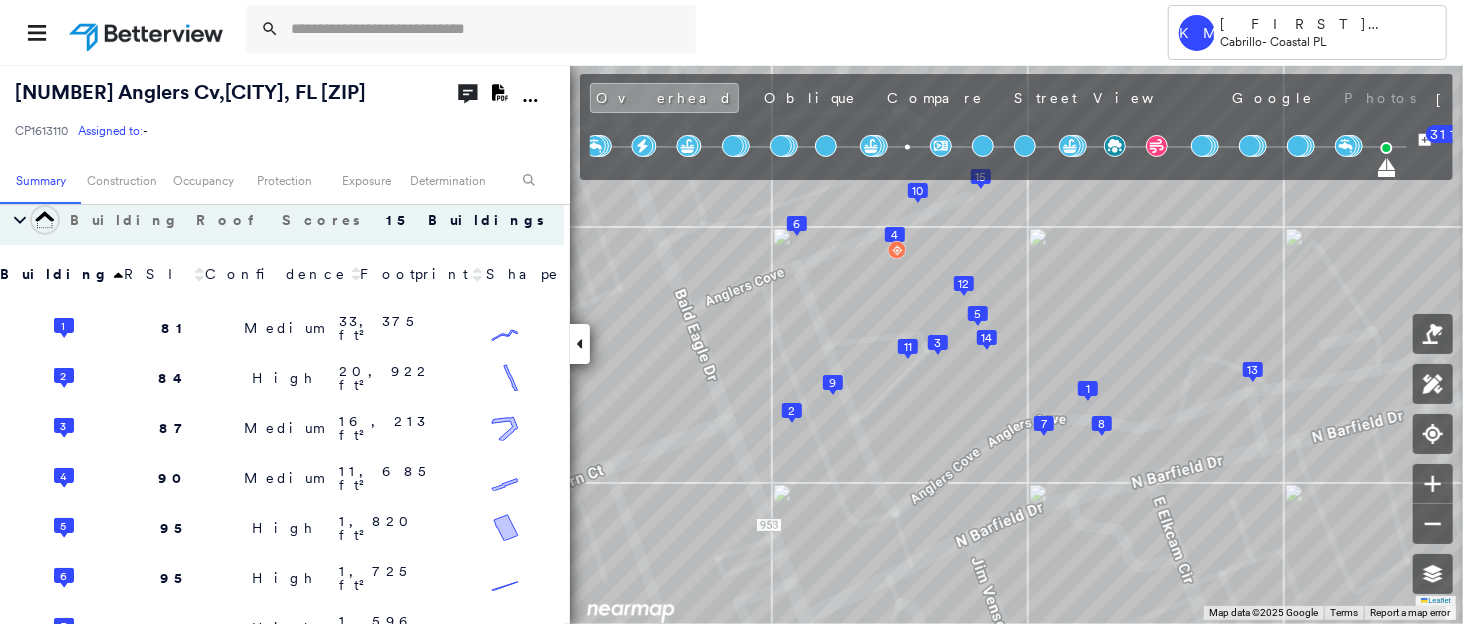 click 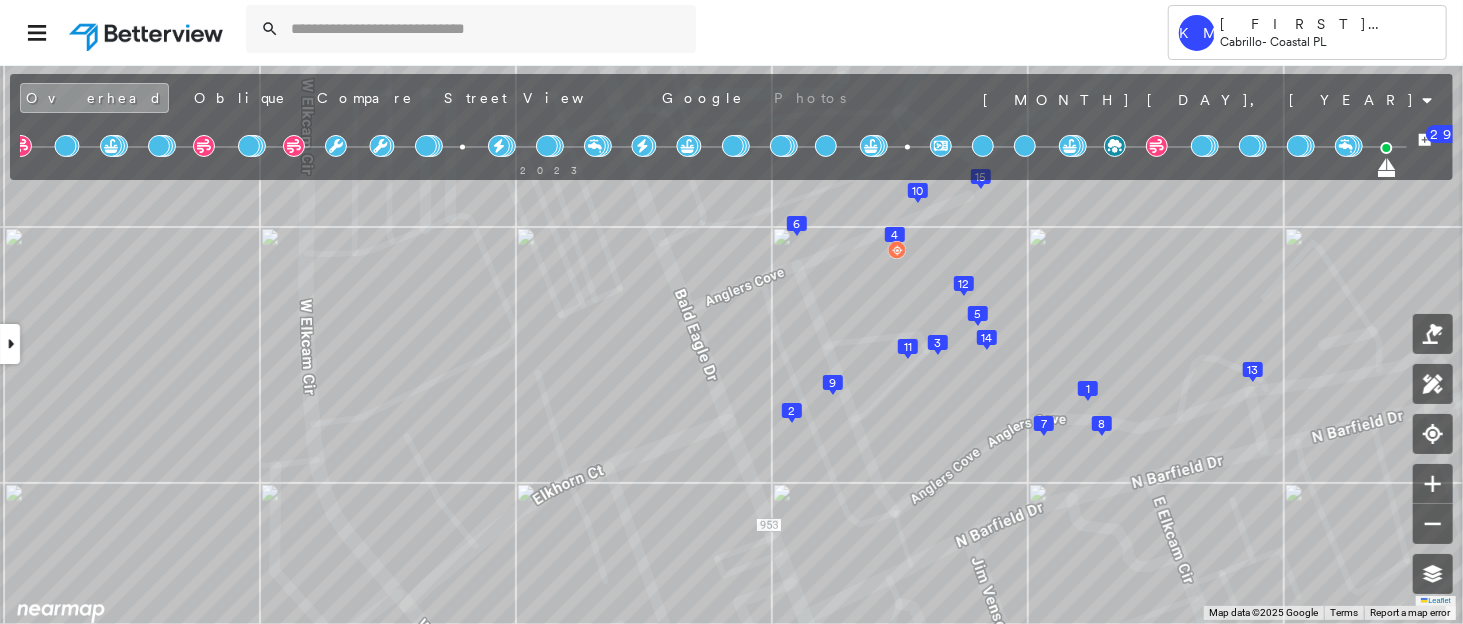 click on "2000 2002 2004 2006 2007 2009 2011 2012 2013 2014 2015 2016 2017 2018 2019 2020 2021 2022 2023" at bounding box center [713, 150] 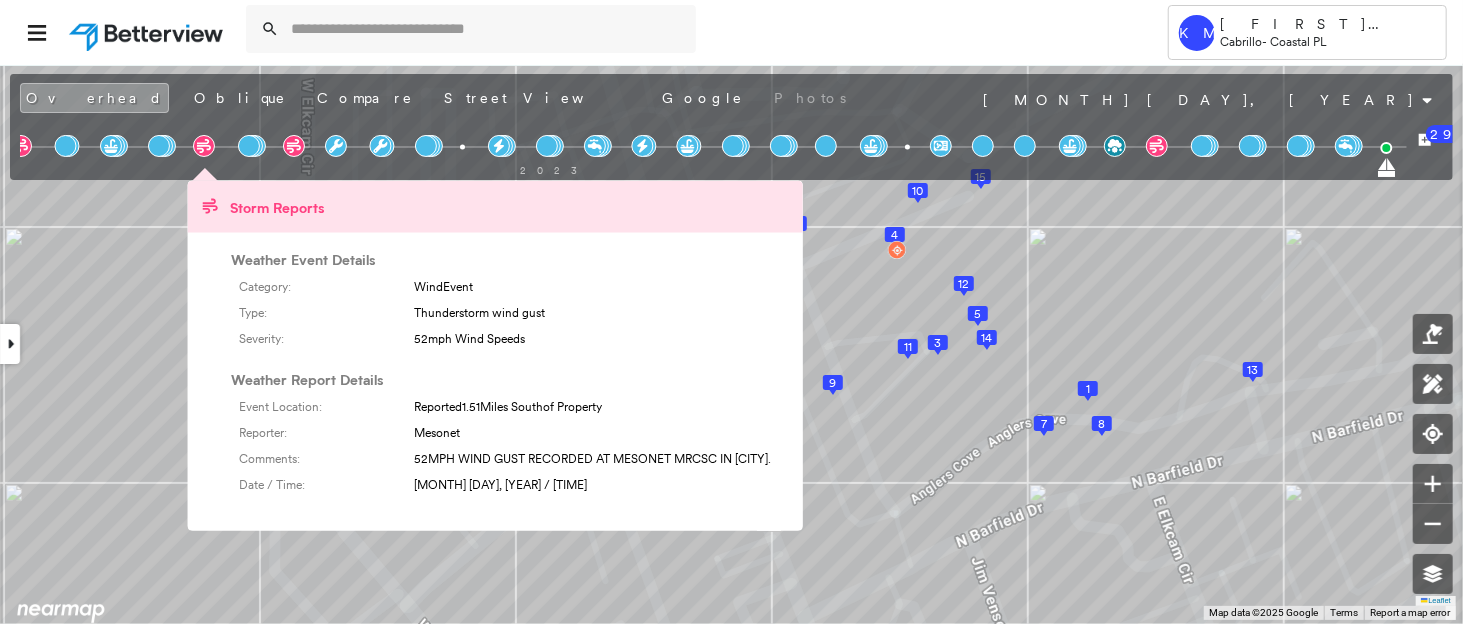click 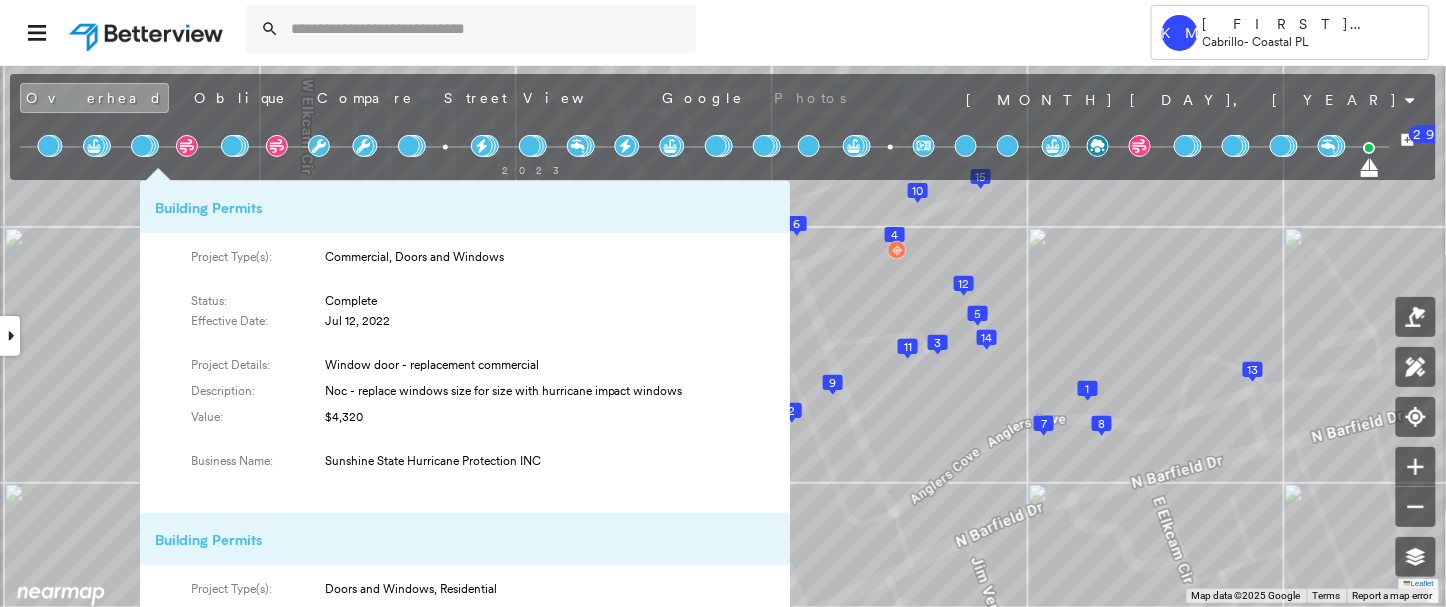 click at bounding box center (142, 146) 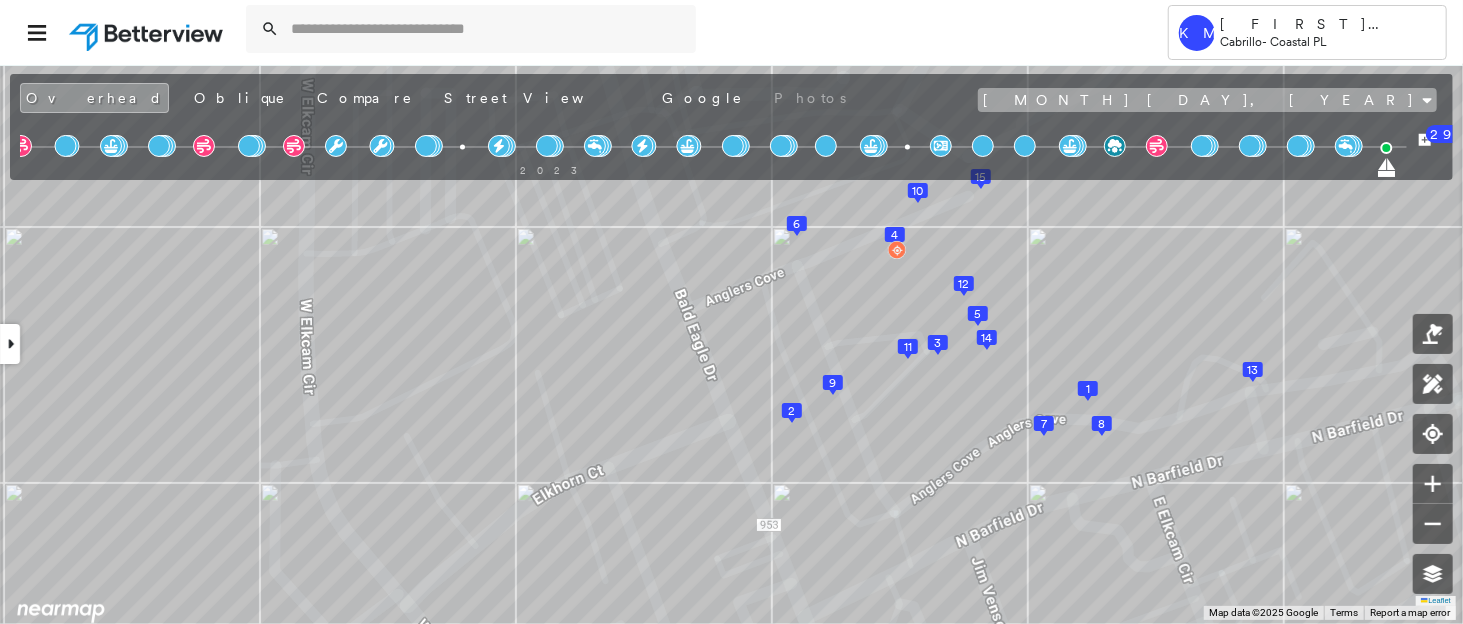 click 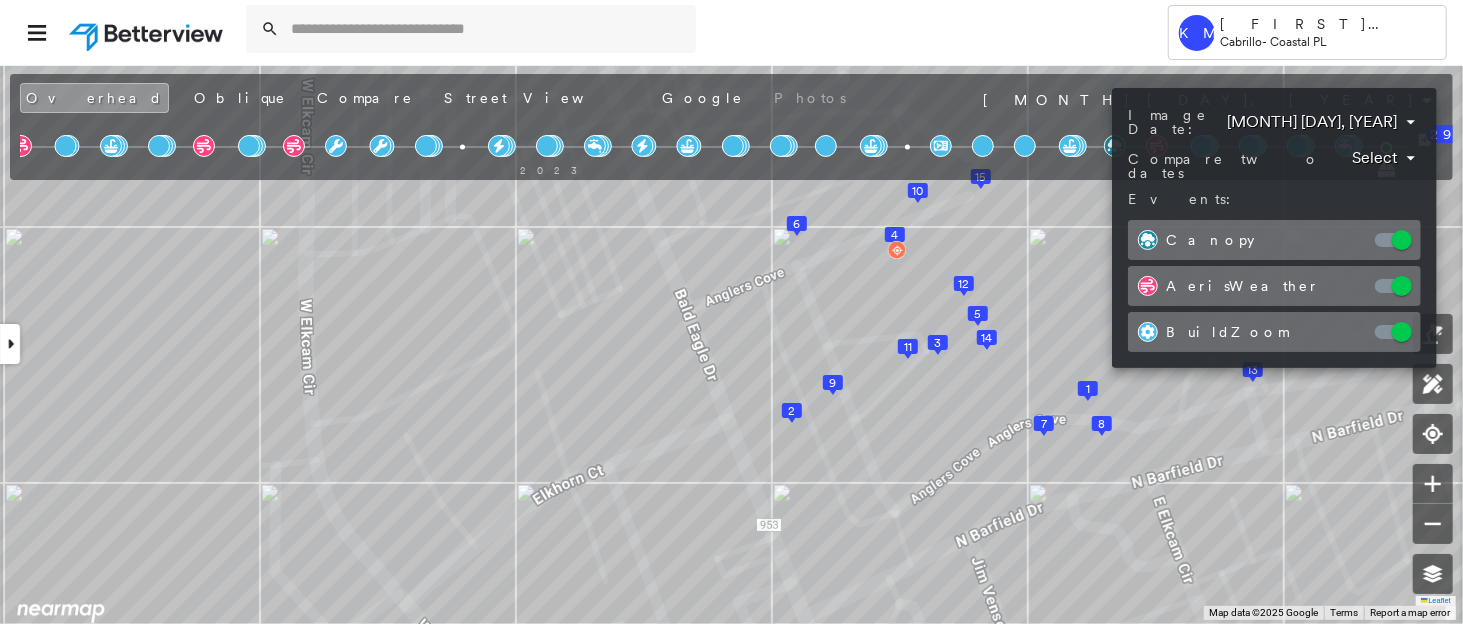 click on "Tower KM [FIRST] [LAST] Cabrillo - Coastal PL 1031 Anglers Cv , [CITY], [STATE] [ZIP] CP1613110 Assigned to: - Assigned to: - CP1613110 Assigned to: - Open Comments Download PDF Report Summary Construction Occupancy Protection Exposure Determination Overhead Obliques Street View Roof Spotlight™ Index : 81-97 out of 100 0 100 25 50 75 15 14 13 12 11 10 9 8 7 6 5 4 3 2 1 Building Roof Scores 15 Buildings Building RSI Confidence Footprint Shape 1 81 Medium 33,375 ft² Shape: Flat Ratio: 49% Mansard Ratio: 2% Parapet Ratio: 6% Material: Roof Coating Ratio: 88% PVC/TPO Ratio: 0% Slope: 2 degrees (Flat) Height: 49 (3+ Story) Square Footage: 33,375 ft² Ponding Major ( 10%, 3,297 ft² ) Staining Prevalent ( 10%, 3,335 ft² ) Patching Moderate ( <1%, 201 ft² ) 2 84 High 20,922 ft² Shape: Flat Ratio: 10% Mansard Ratio: 24% Parapet Ratio: 1% Material: Roof Coating Ratio: 89% Asphalt Shingle Ratio: 1% Slope: 3 degrees (Flat) Height: 46 (3+ Story) Square Footage: 20,922 ft² Overhang Low ( )" at bounding box center (731, 312) 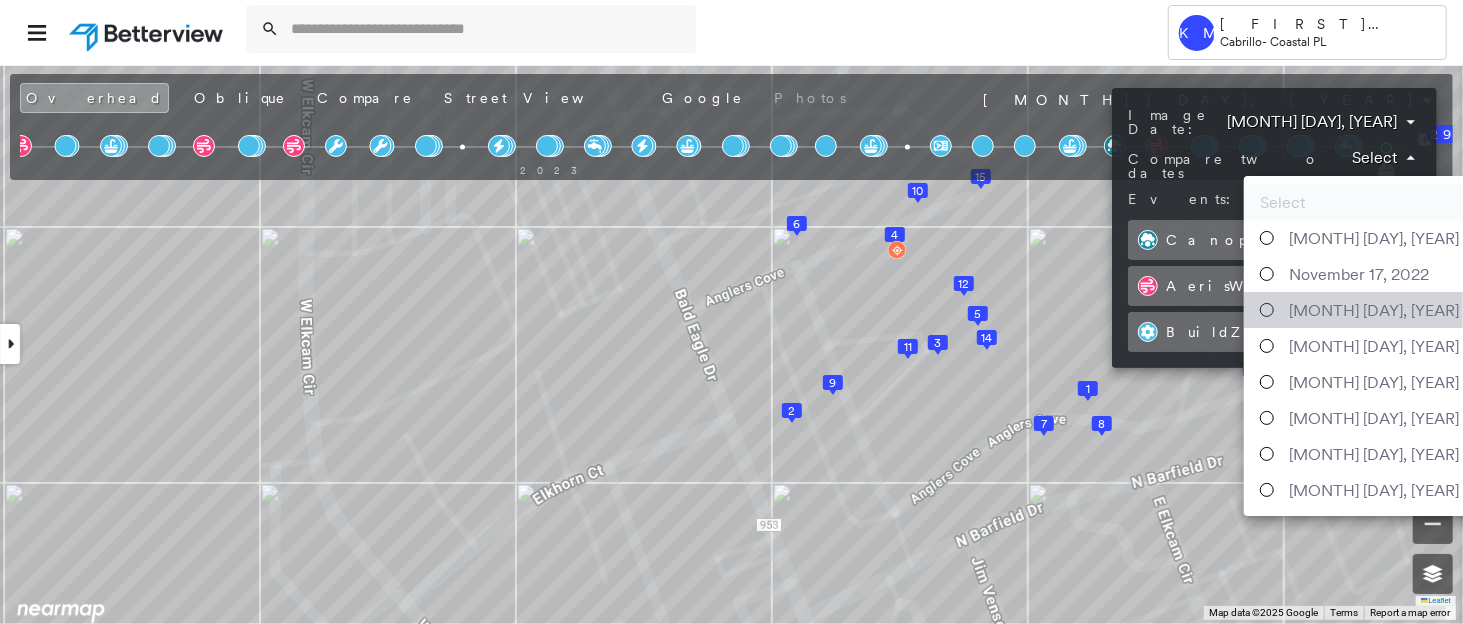 click on "[MONTH] [DAY], [YEAR]" at bounding box center [1374, 310] 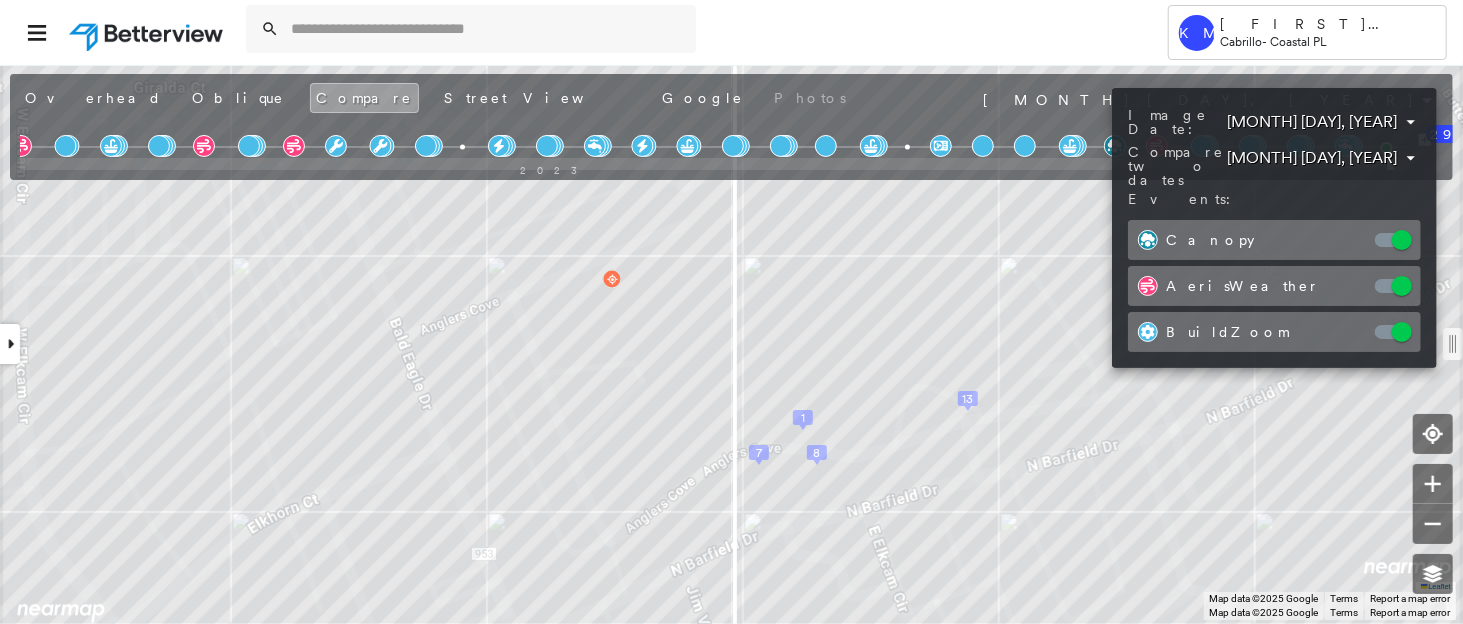 click at bounding box center (731, 312) 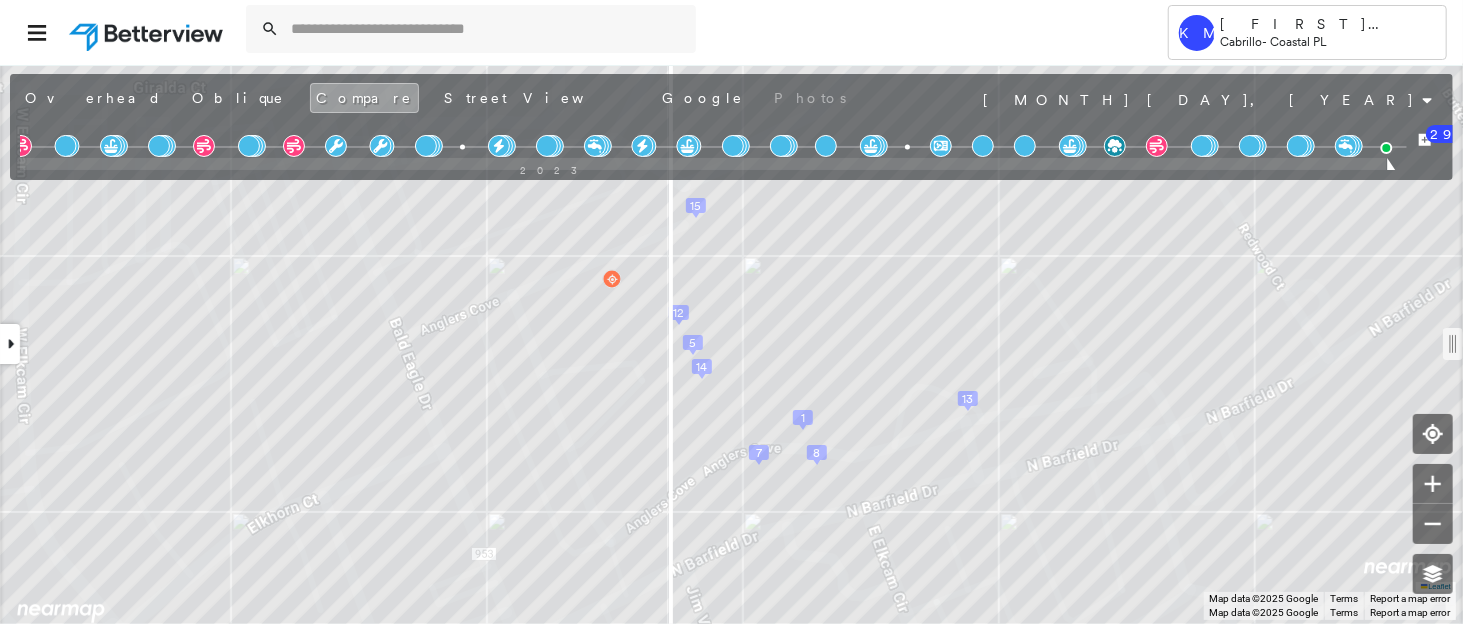 drag, startPoint x: 728, startPoint y: 347, endPoint x: 666, endPoint y: 368, distance: 65.459915 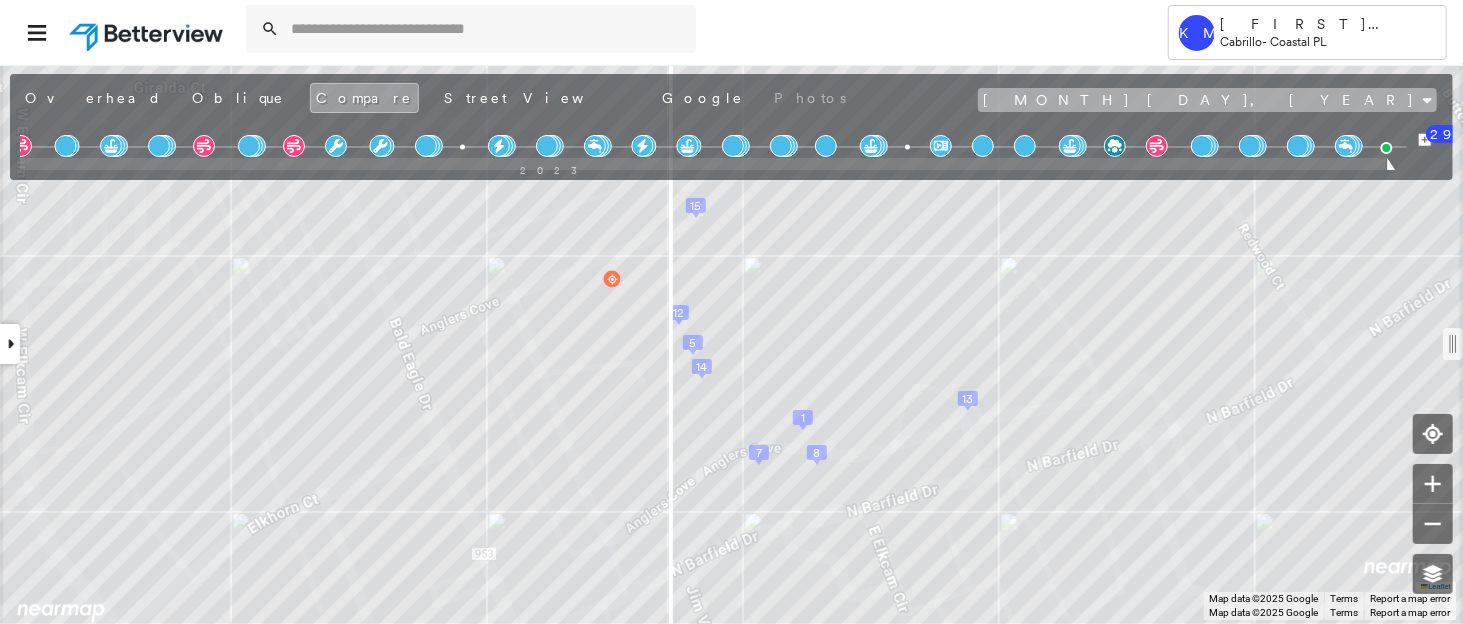 click 